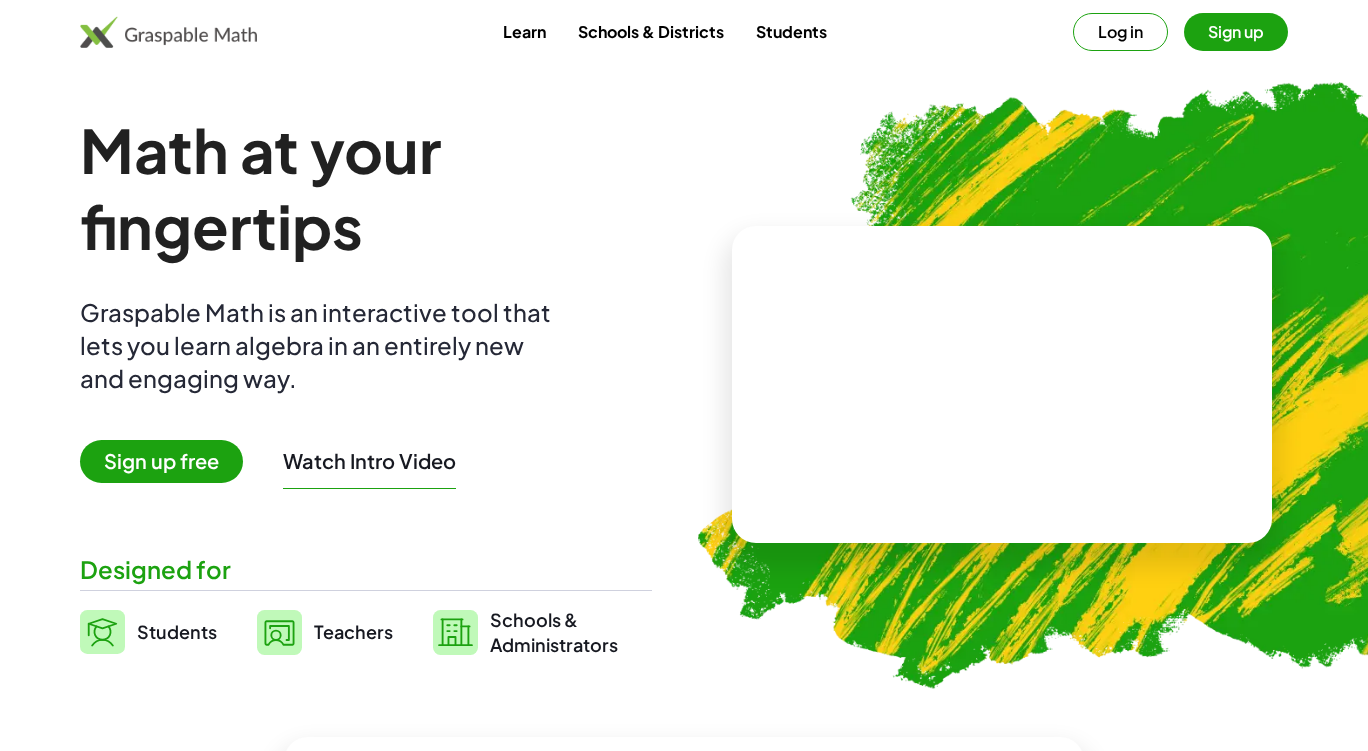 click on "Log in" at bounding box center [1120, 32] 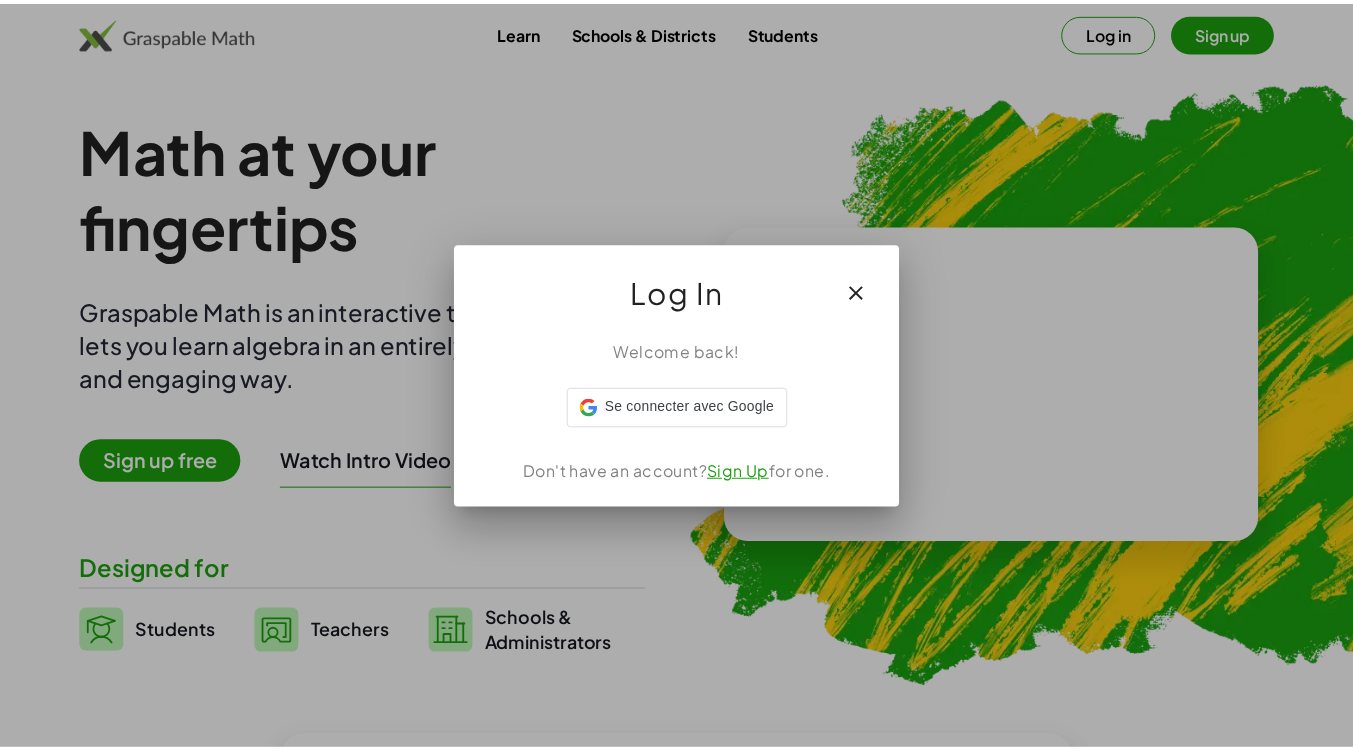 scroll, scrollTop: 0, scrollLeft: 0, axis: both 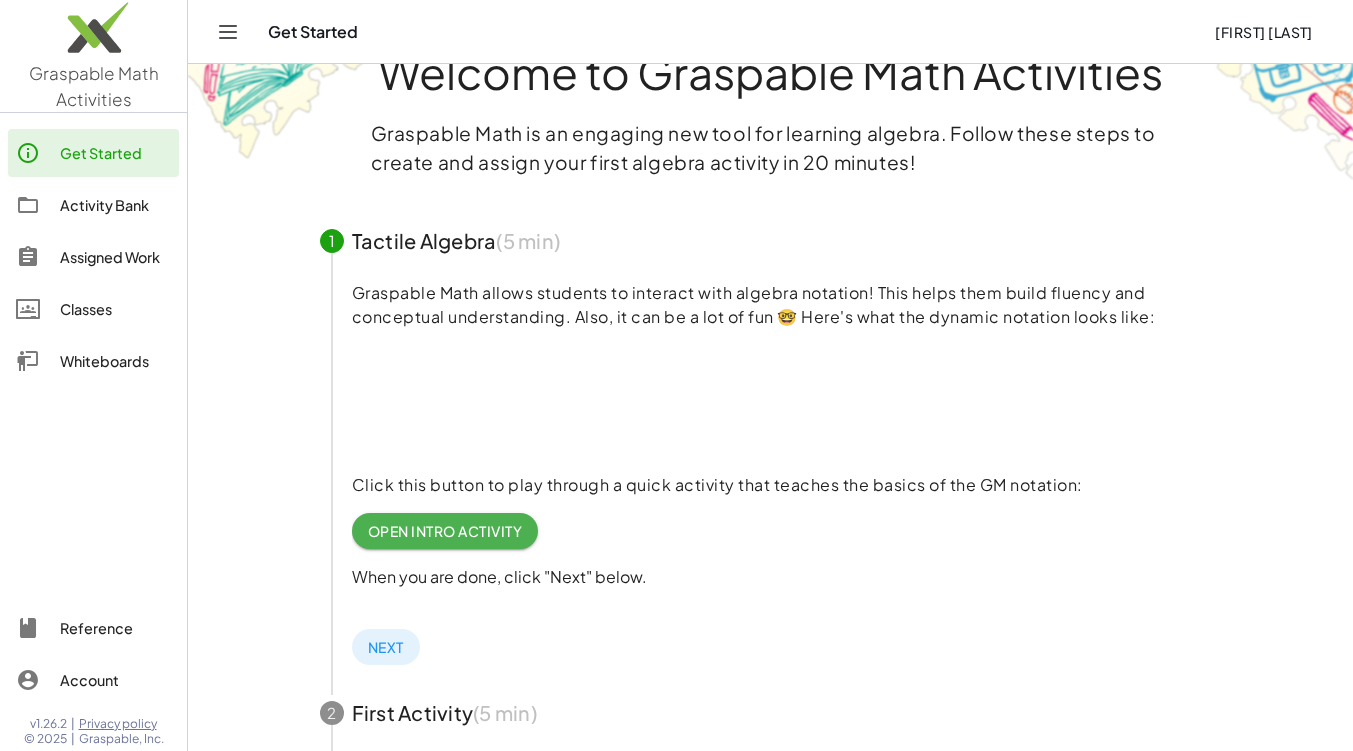 click on "Activity Bank" 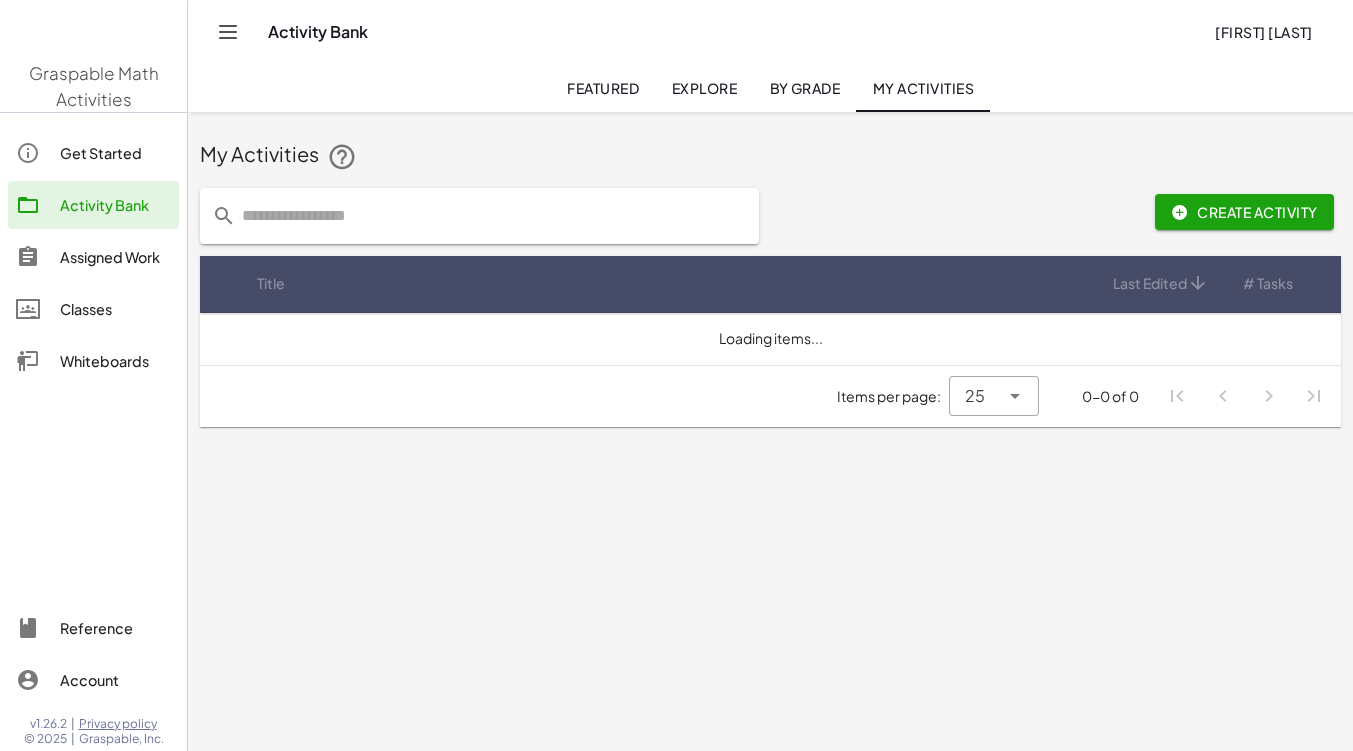 scroll, scrollTop: 0, scrollLeft: 0, axis: both 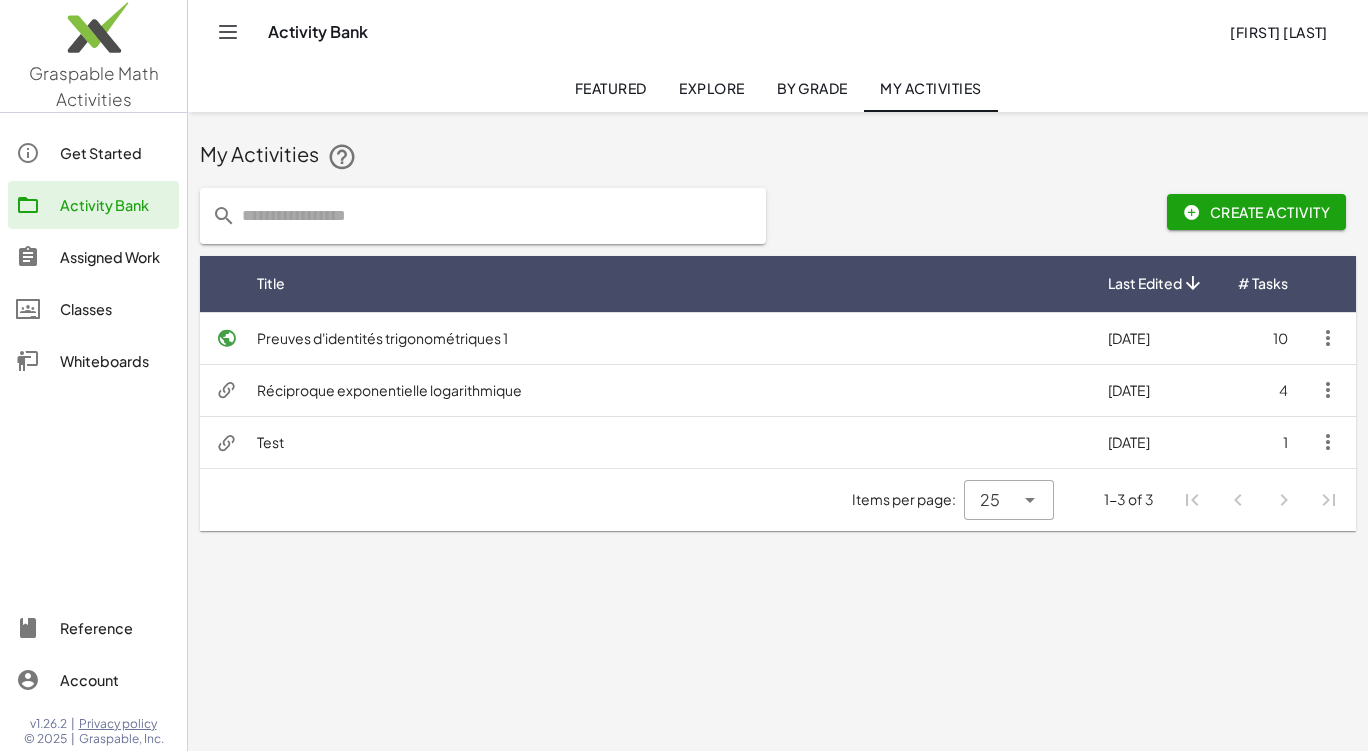 click on "Réciproque exponentielle logarithmique" at bounding box center [666, 390] 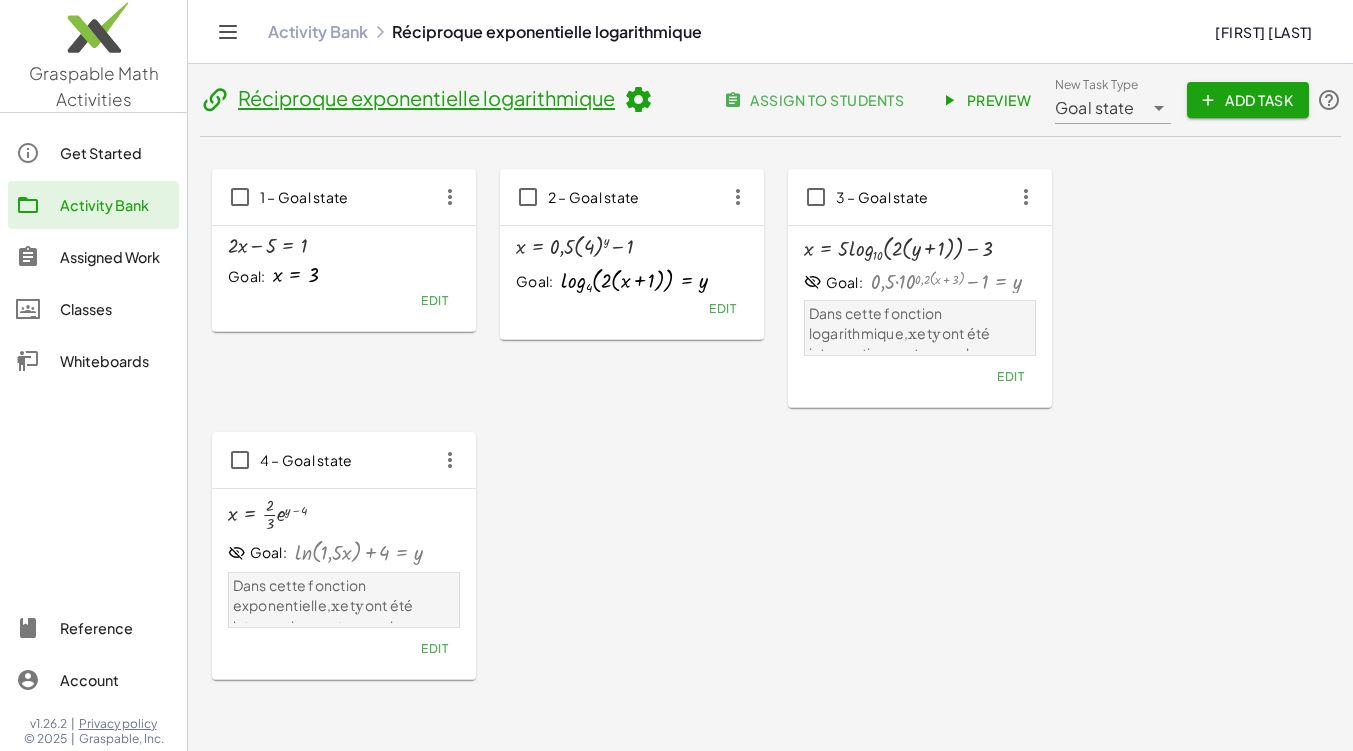 click on "Activity Bank" 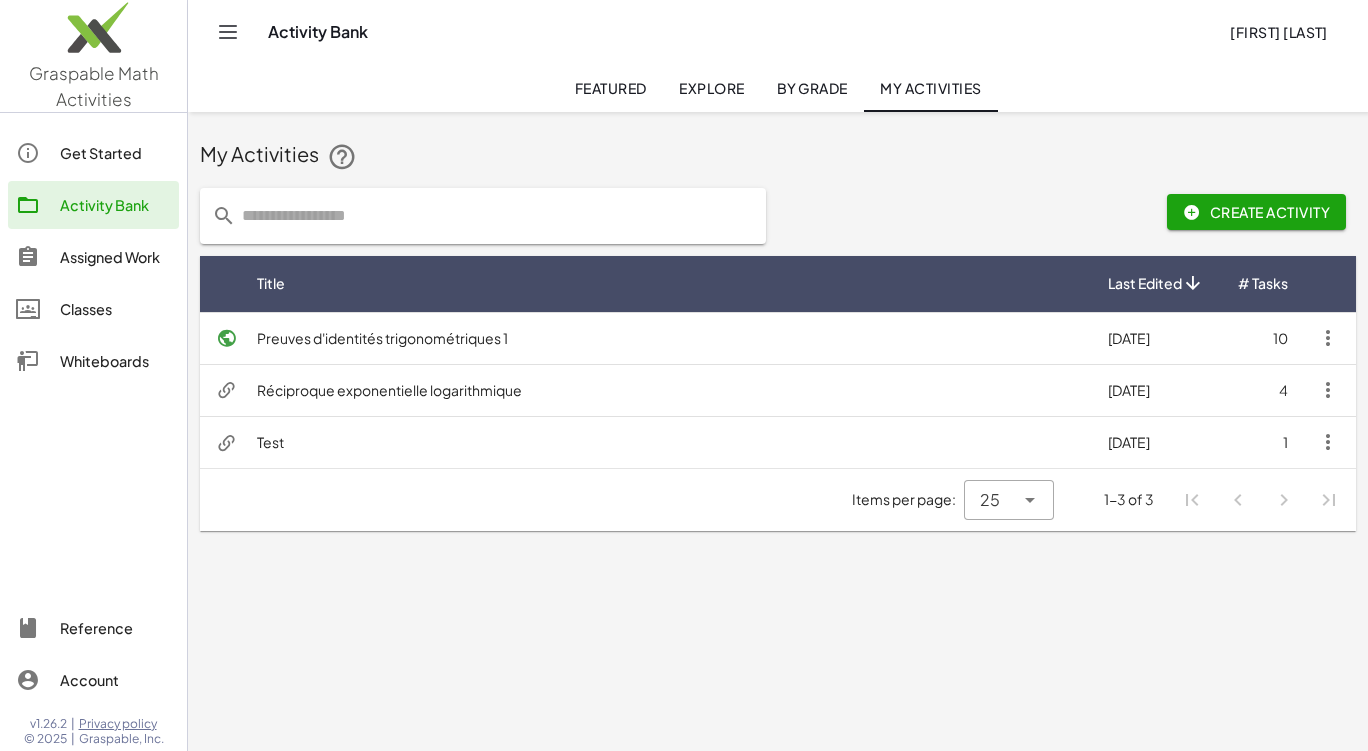 click on "Preuves d'identités trigonométriques 1" at bounding box center (666, 338) 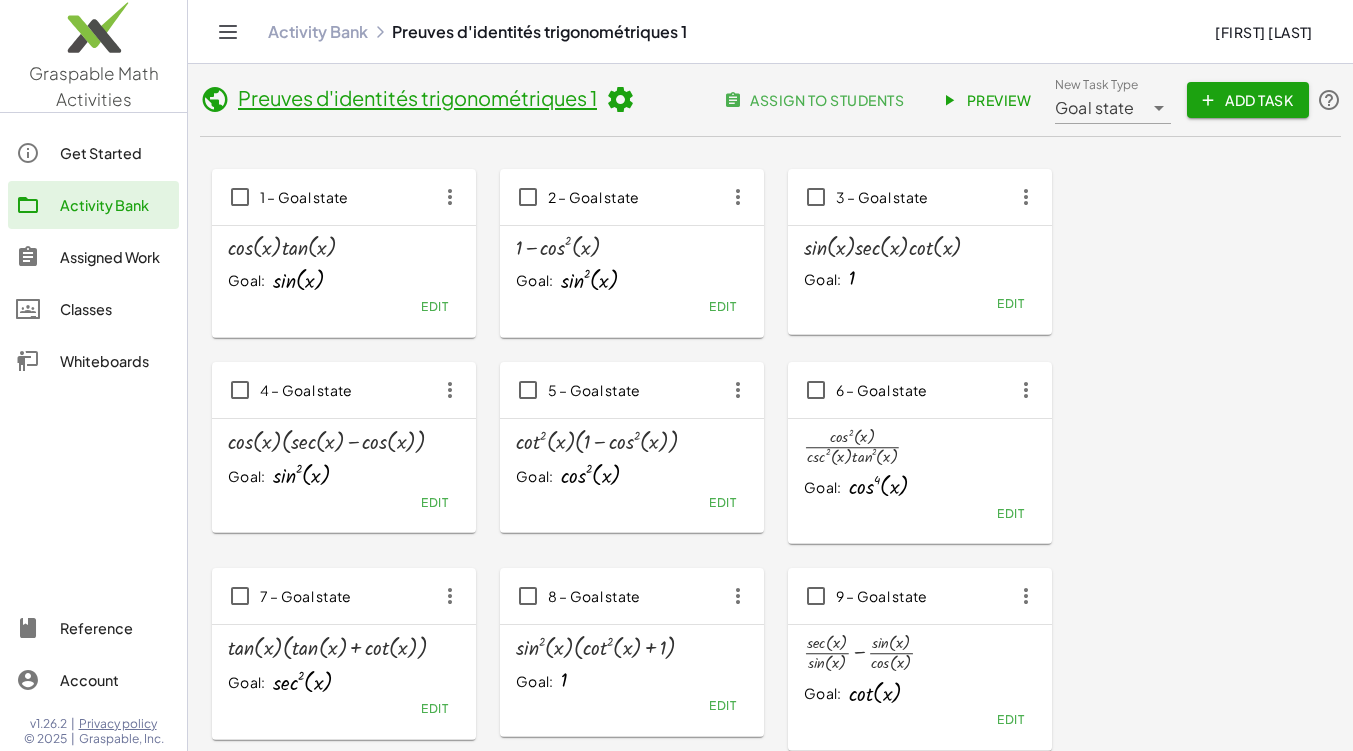 click on "Preview" 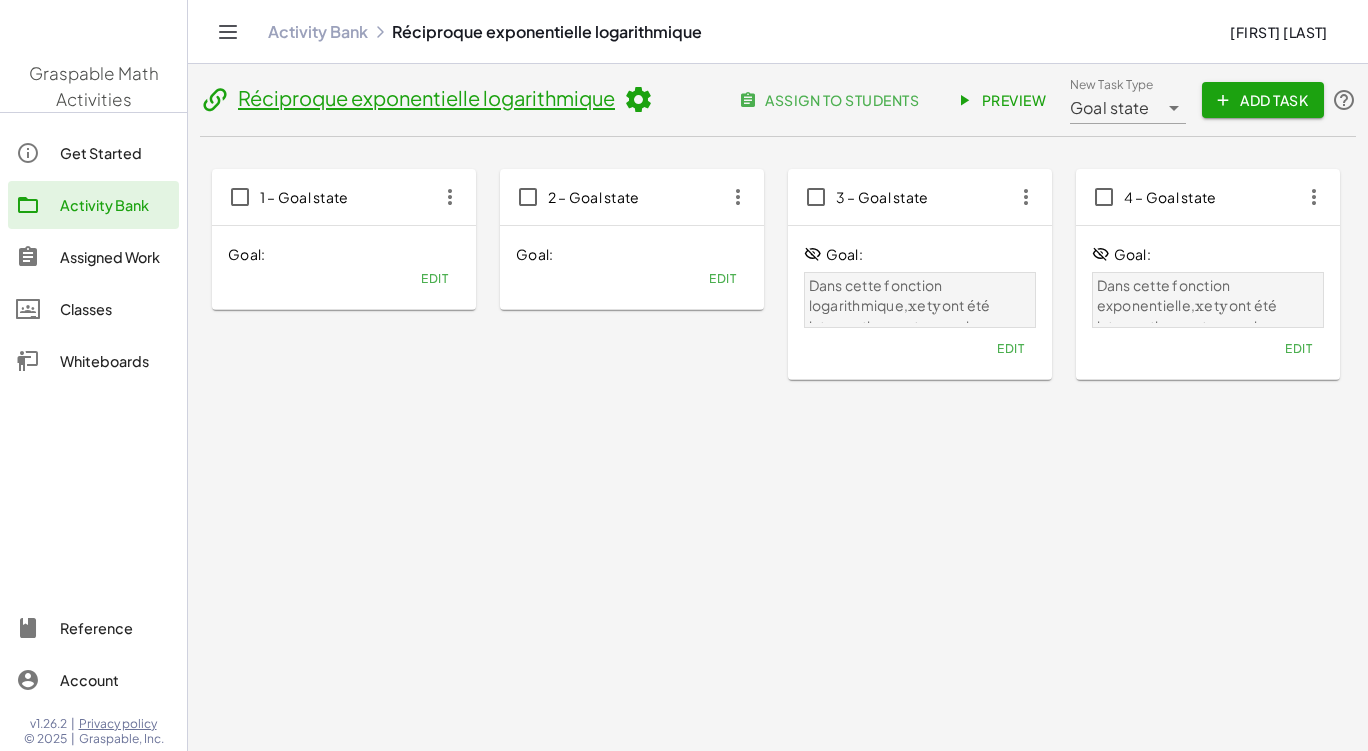 scroll, scrollTop: 0, scrollLeft: 0, axis: both 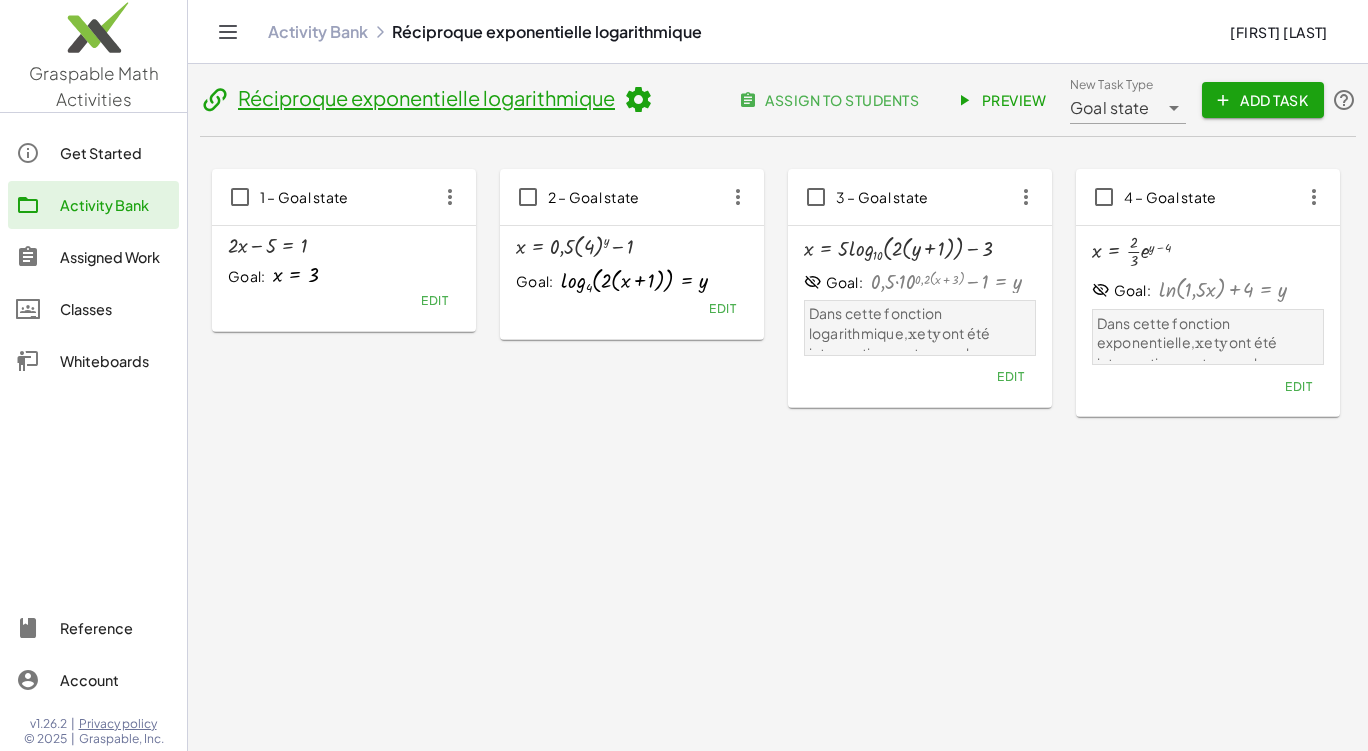 click on "Preview" 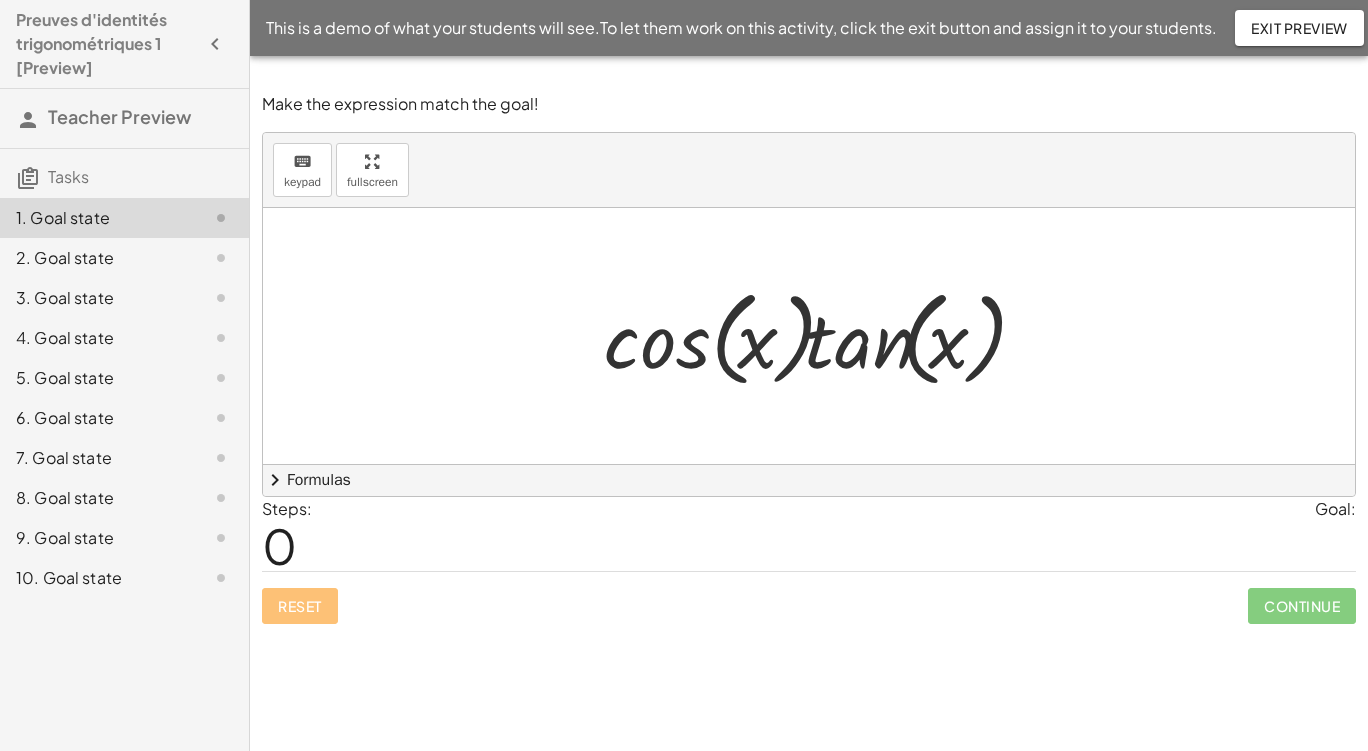 scroll, scrollTop: 0, scrollLeft: 0, axis: both 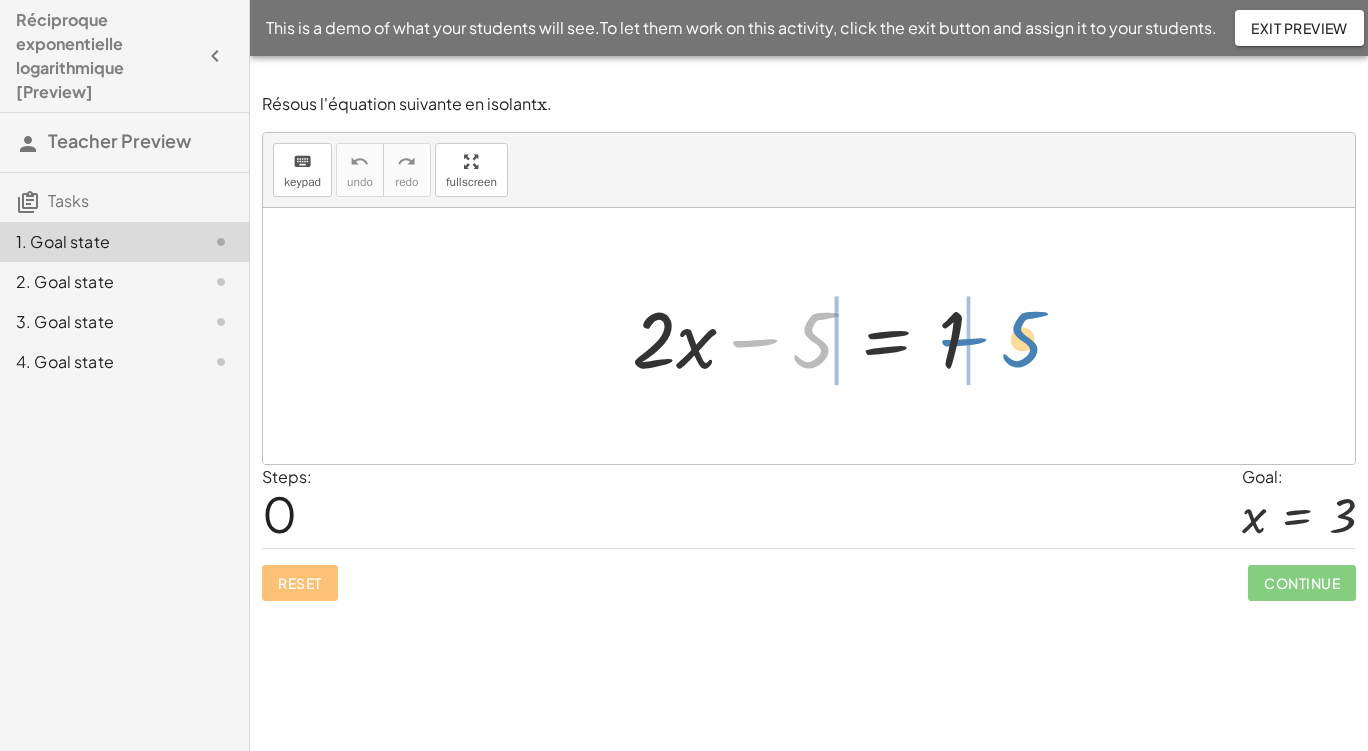 drag, startPoint x: 824, startPoint y: 347, endPoint x: 1033, endPoint y: 346, distance: 209.0024 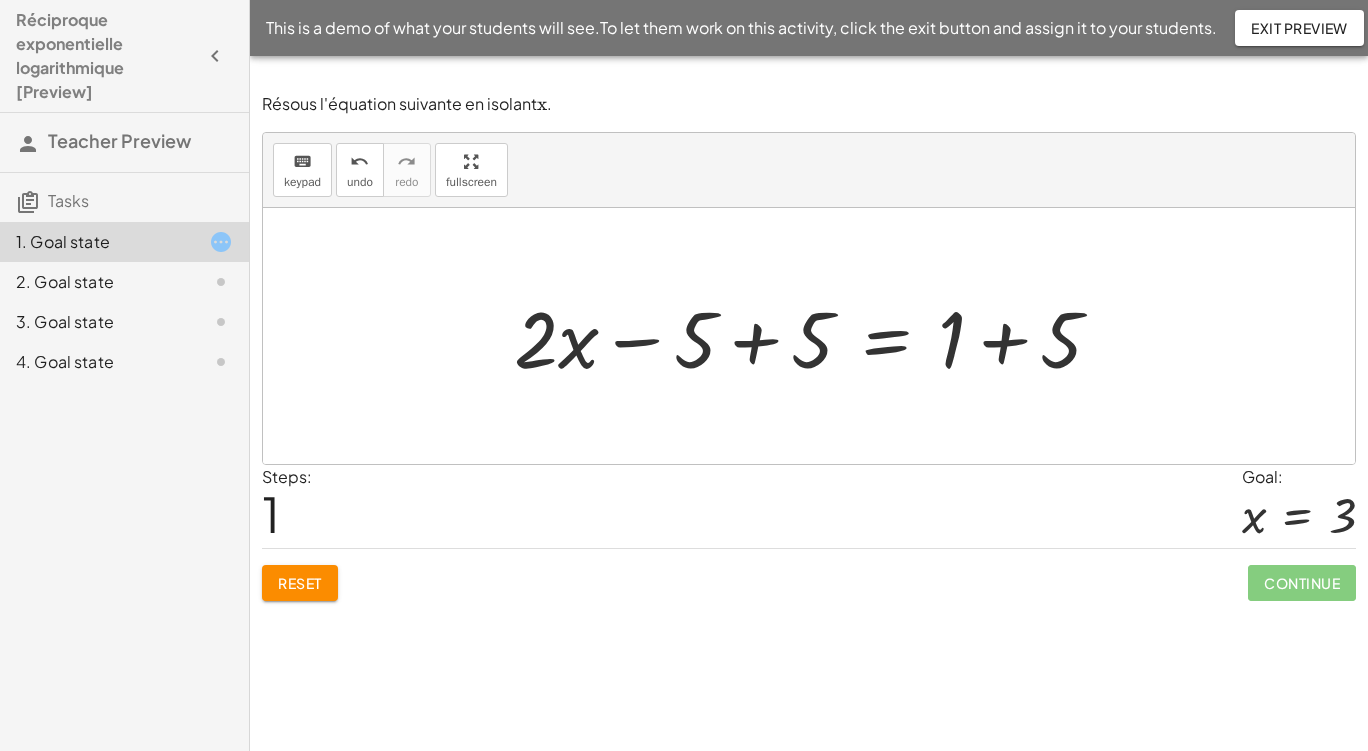 click at bounding box center (816, 336) 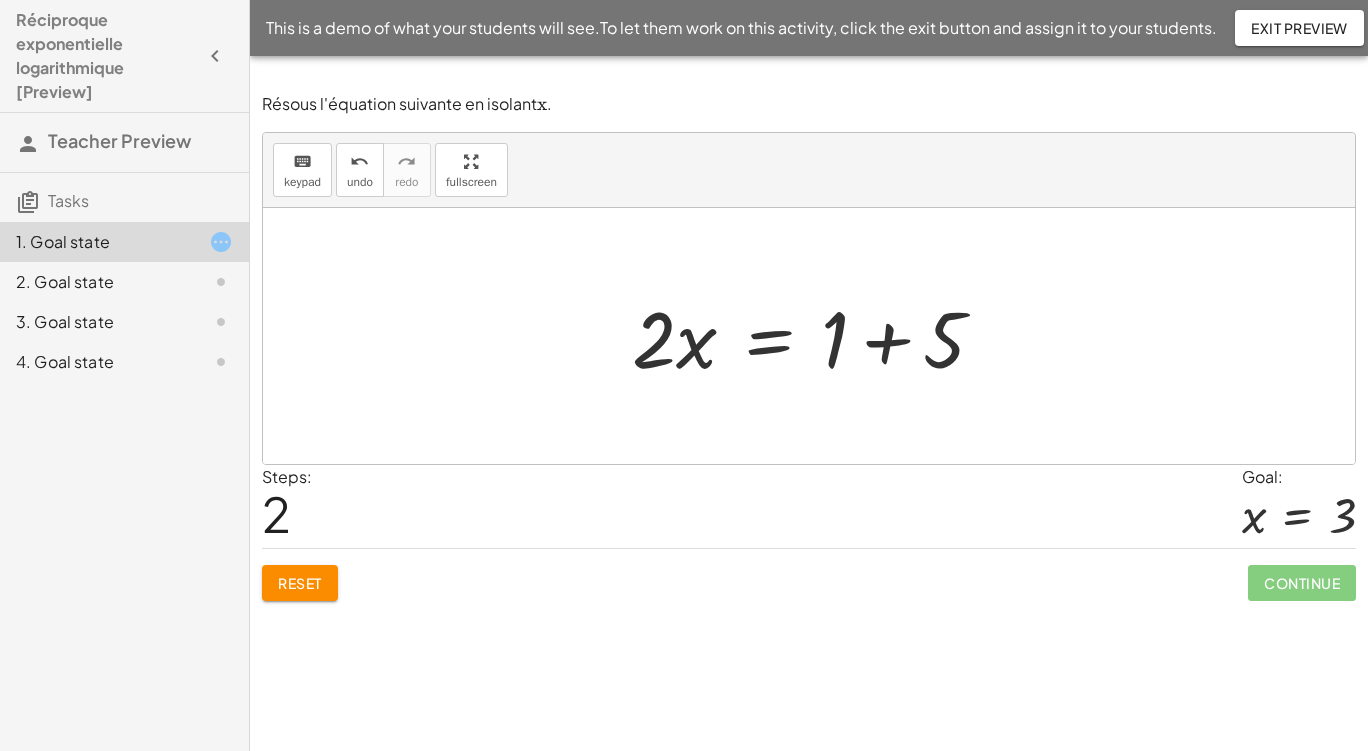 click at bounding box center [816, 336] 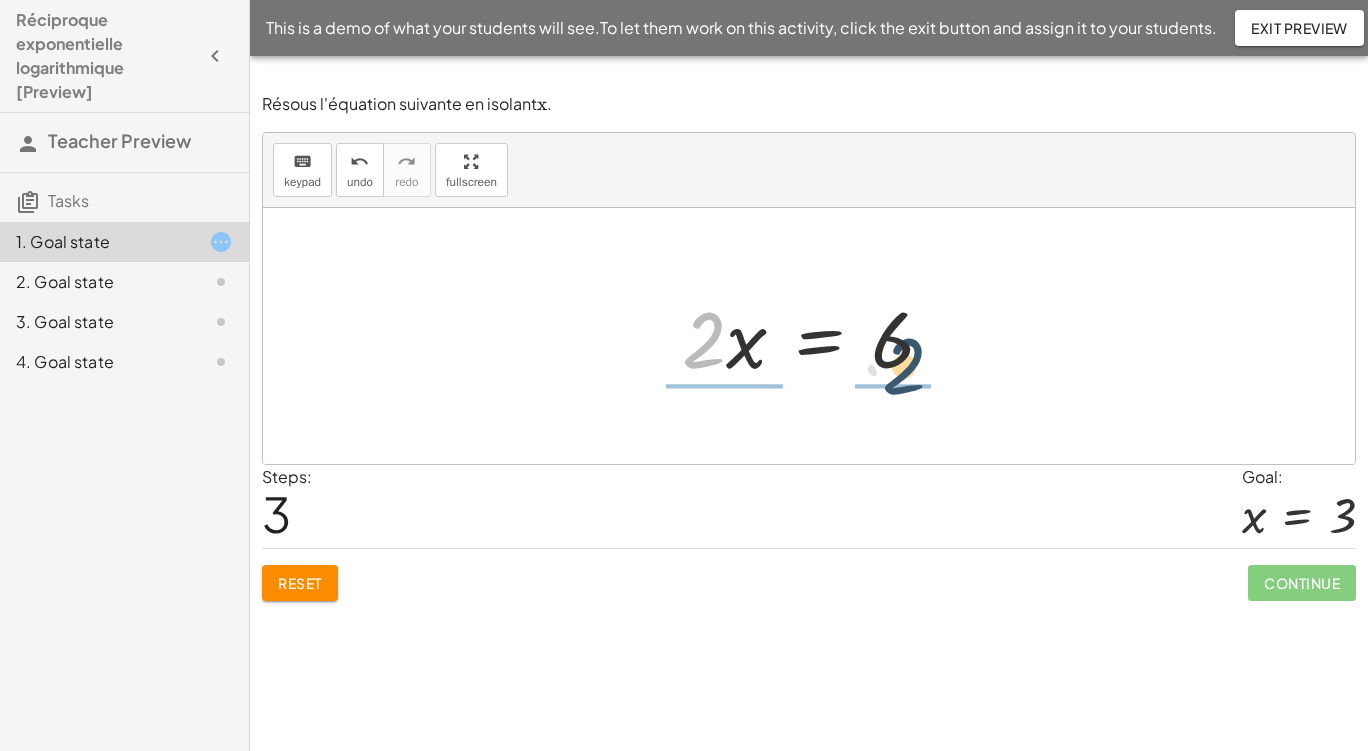 drag, startPoint x: 707, startPoint y: 336, endPoint x: 915, endPoint y: 354, distance: 208.77739 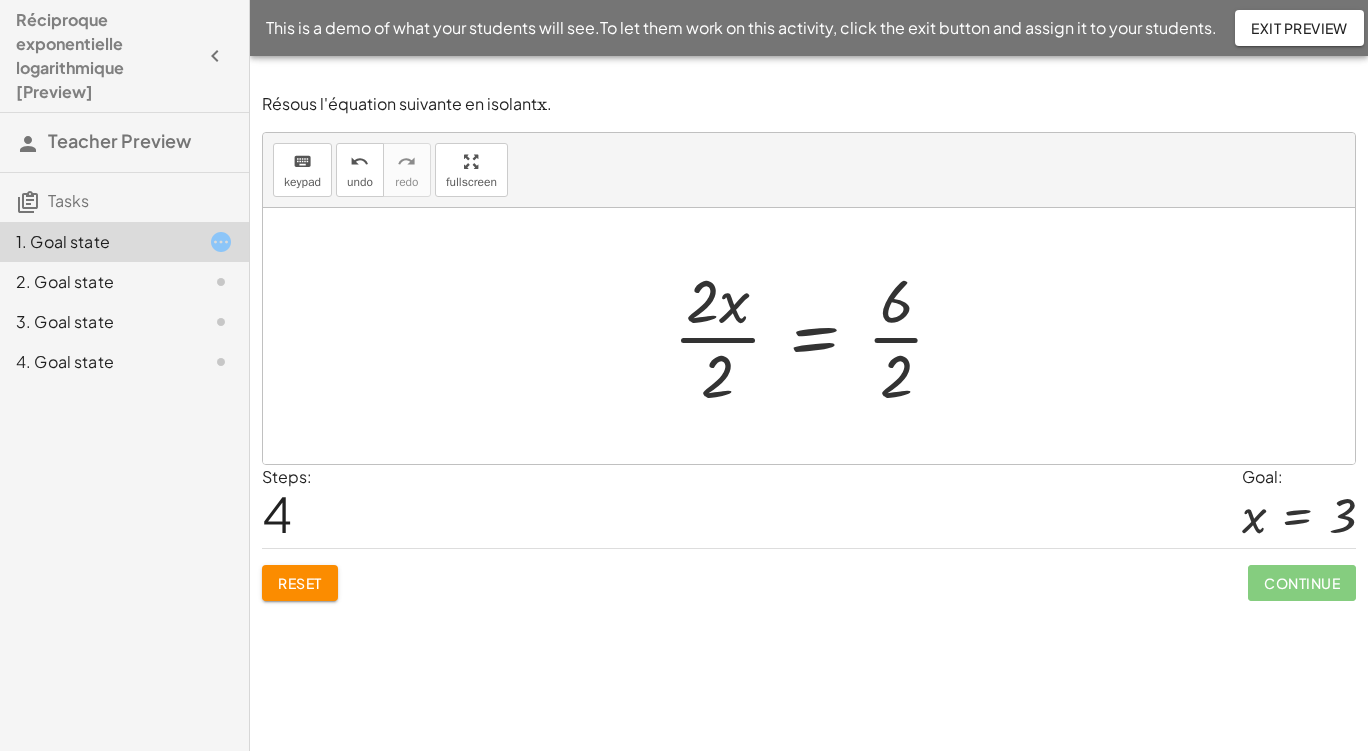 click at bounding box center [817, 336] 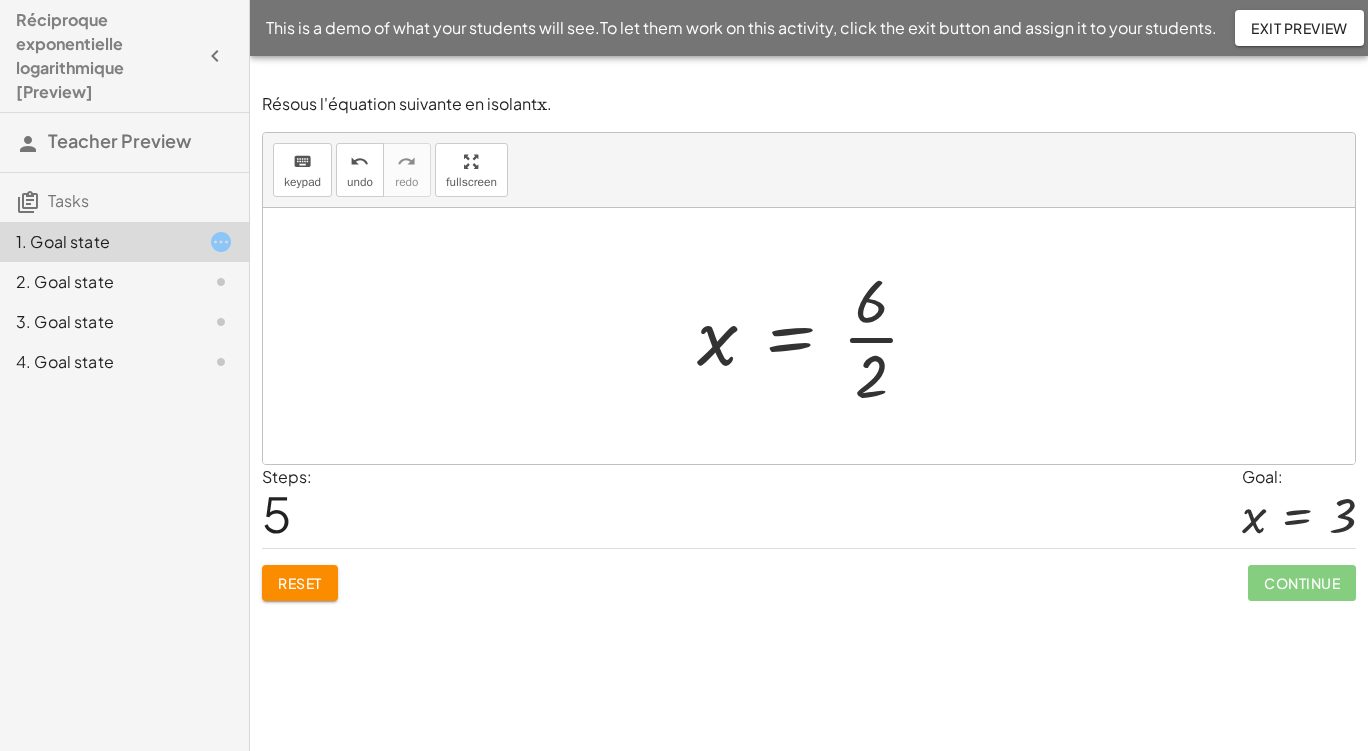 click at bounding box center [816, 336] 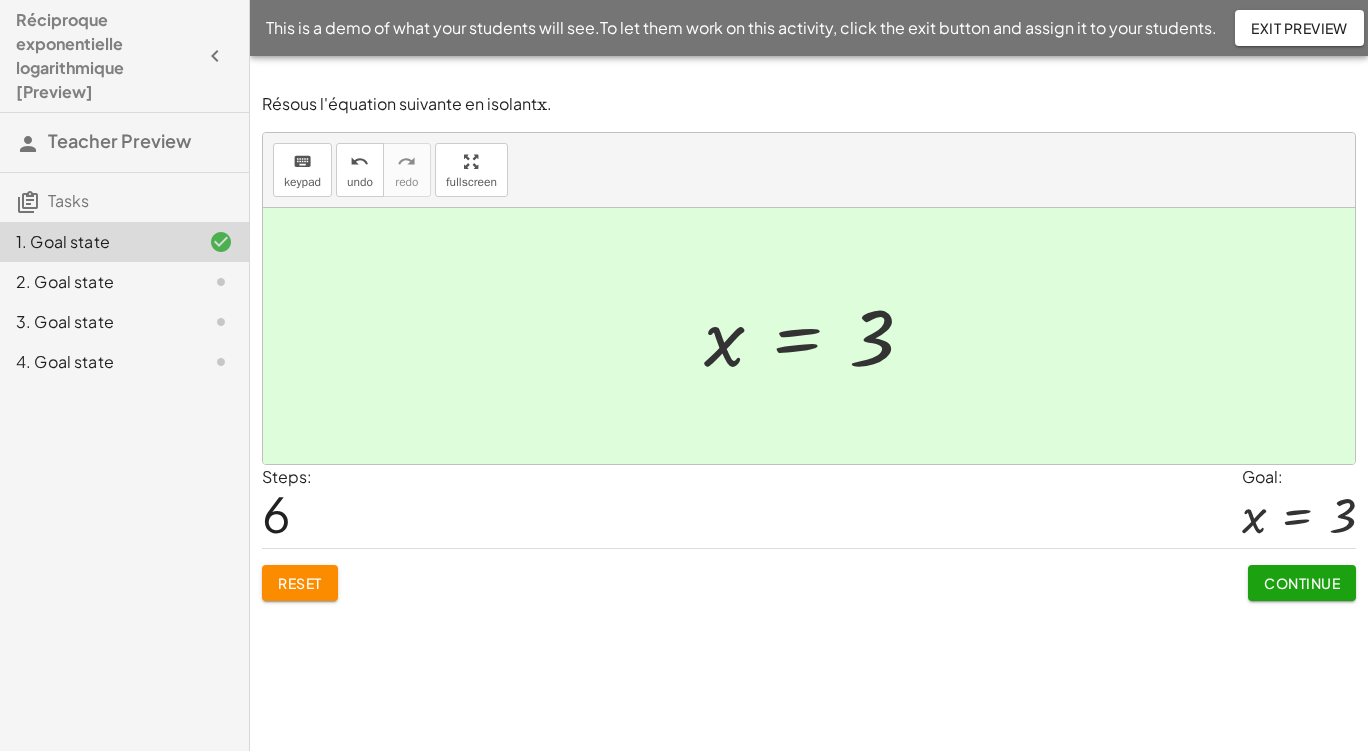 click on "Continue" 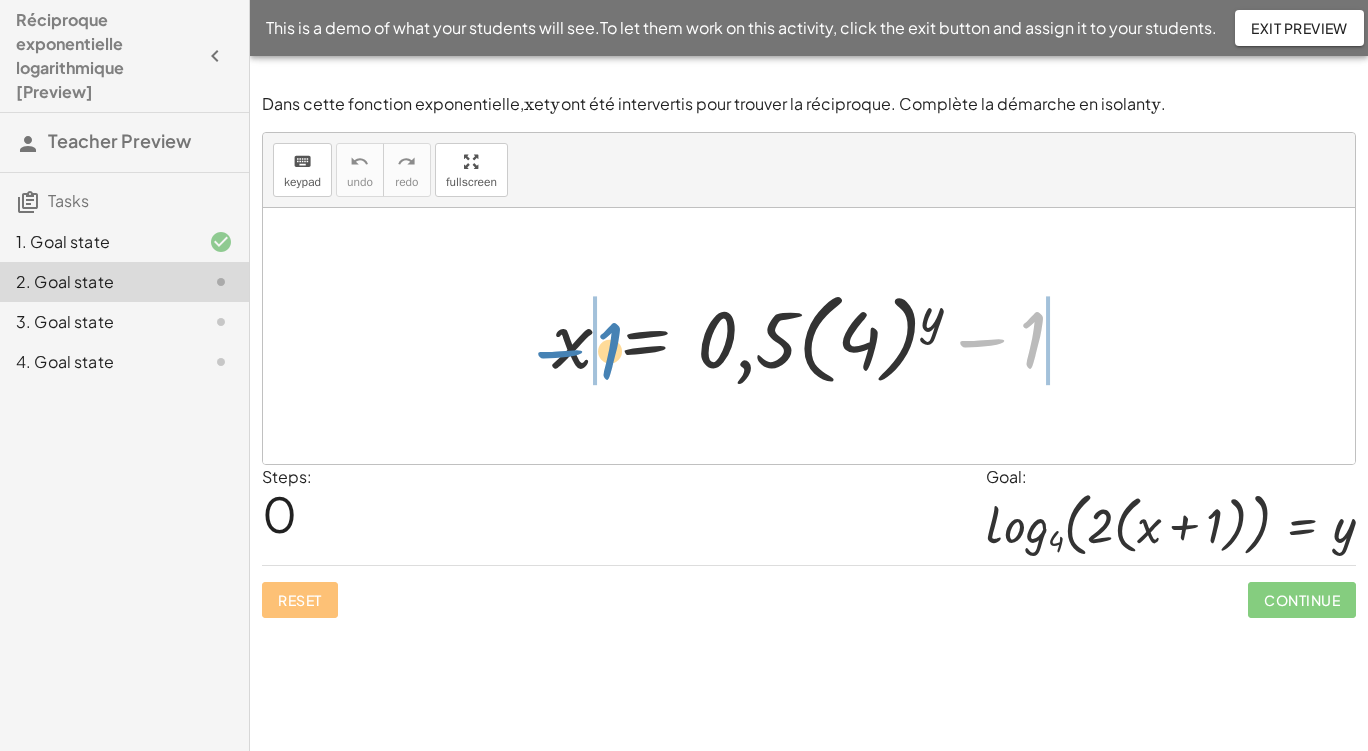 drag, startPoint x: 1035, startPoint y: 338, endPoint x: 615, endPoint y: 348, distance: 420.11902 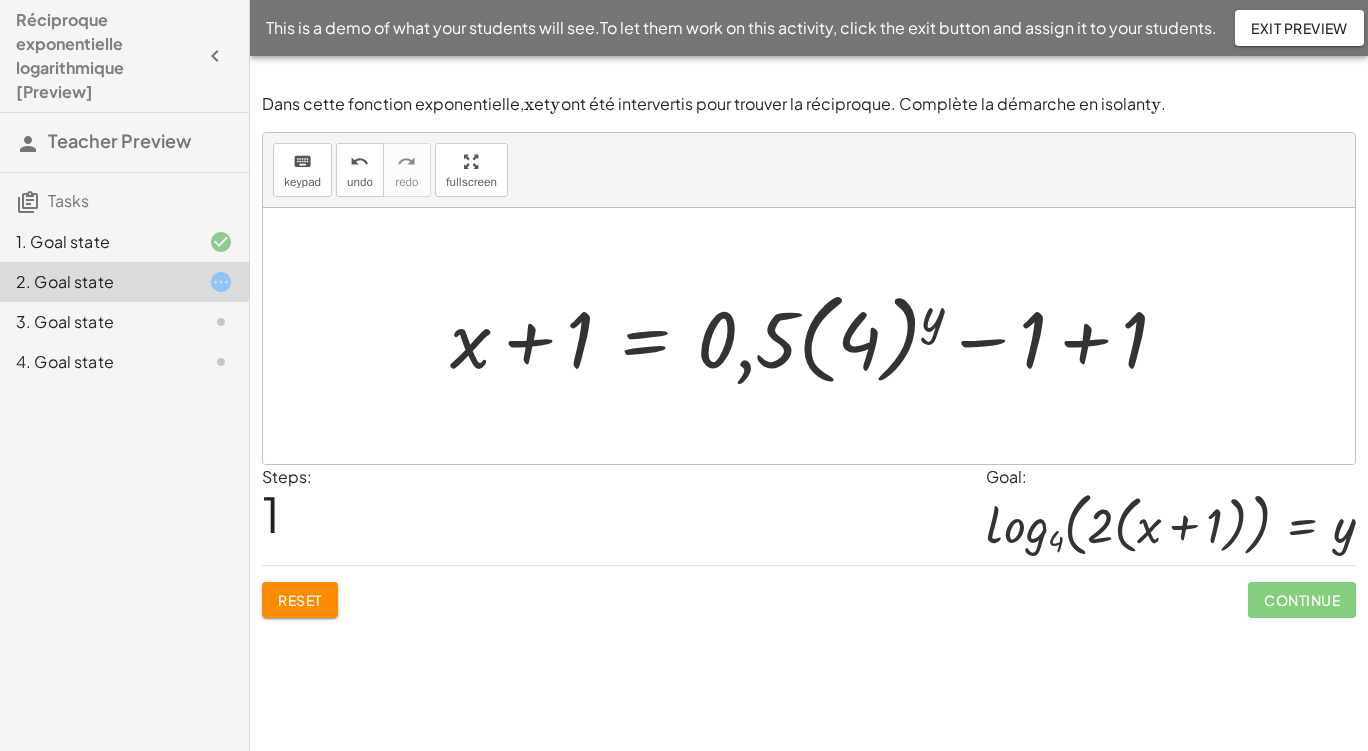 click at bounding box center (817, 336) 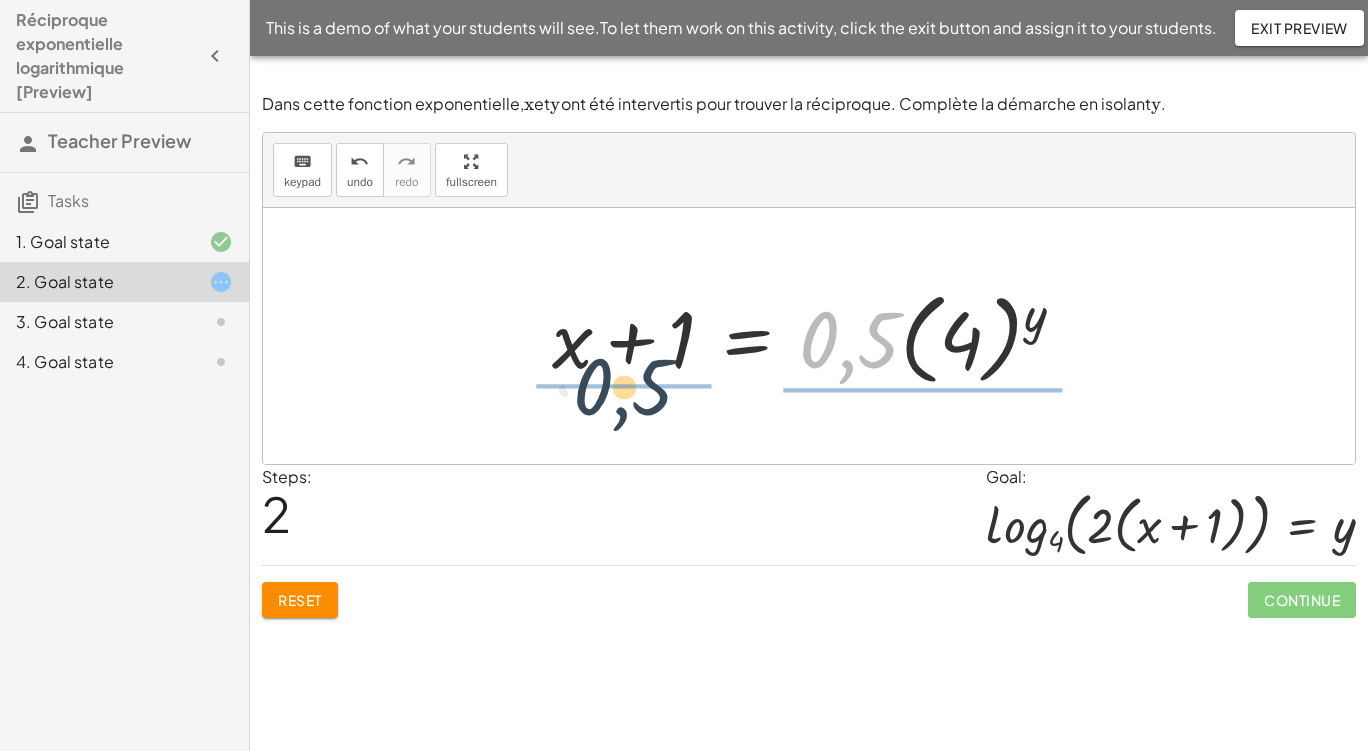 drag, startPoint x: 875, startPoint y: 330, endPoint x: 637, endPoint y: 376, distance: 242.40462 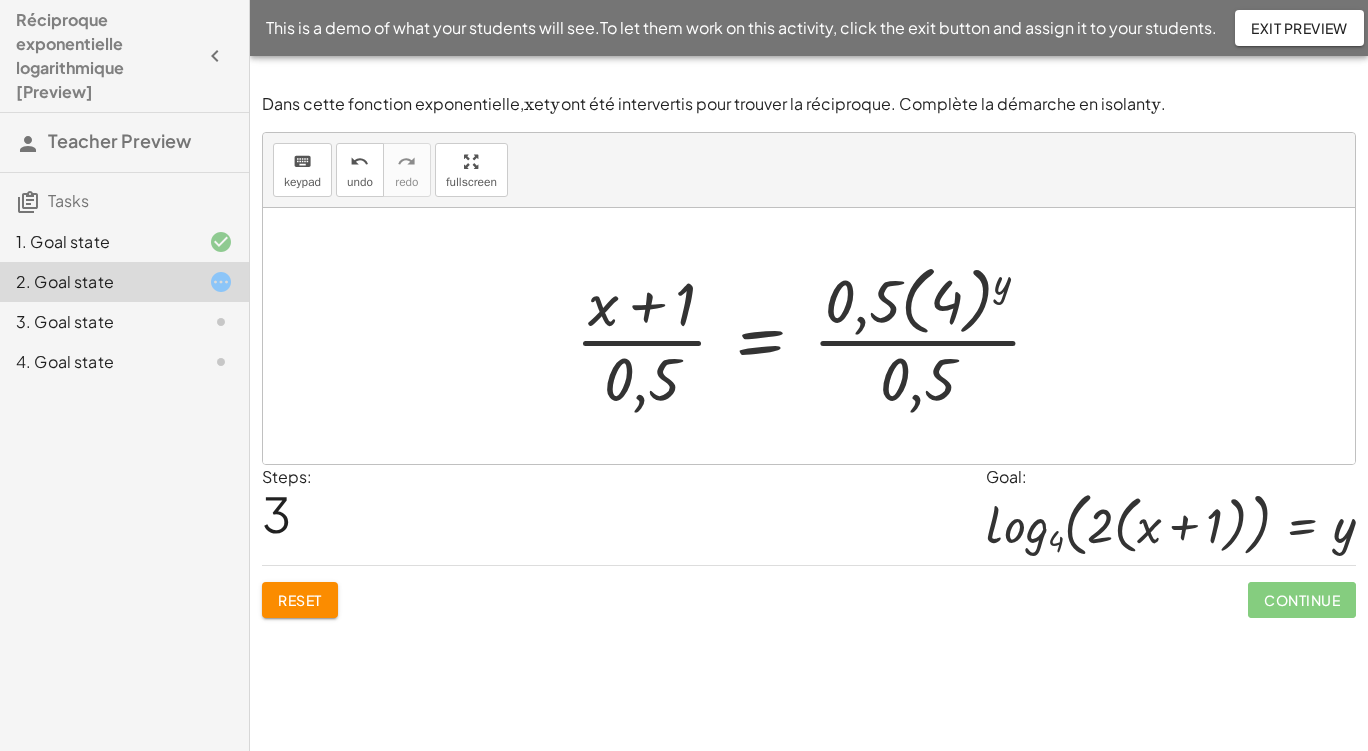 click at bounding box center [817, 336] 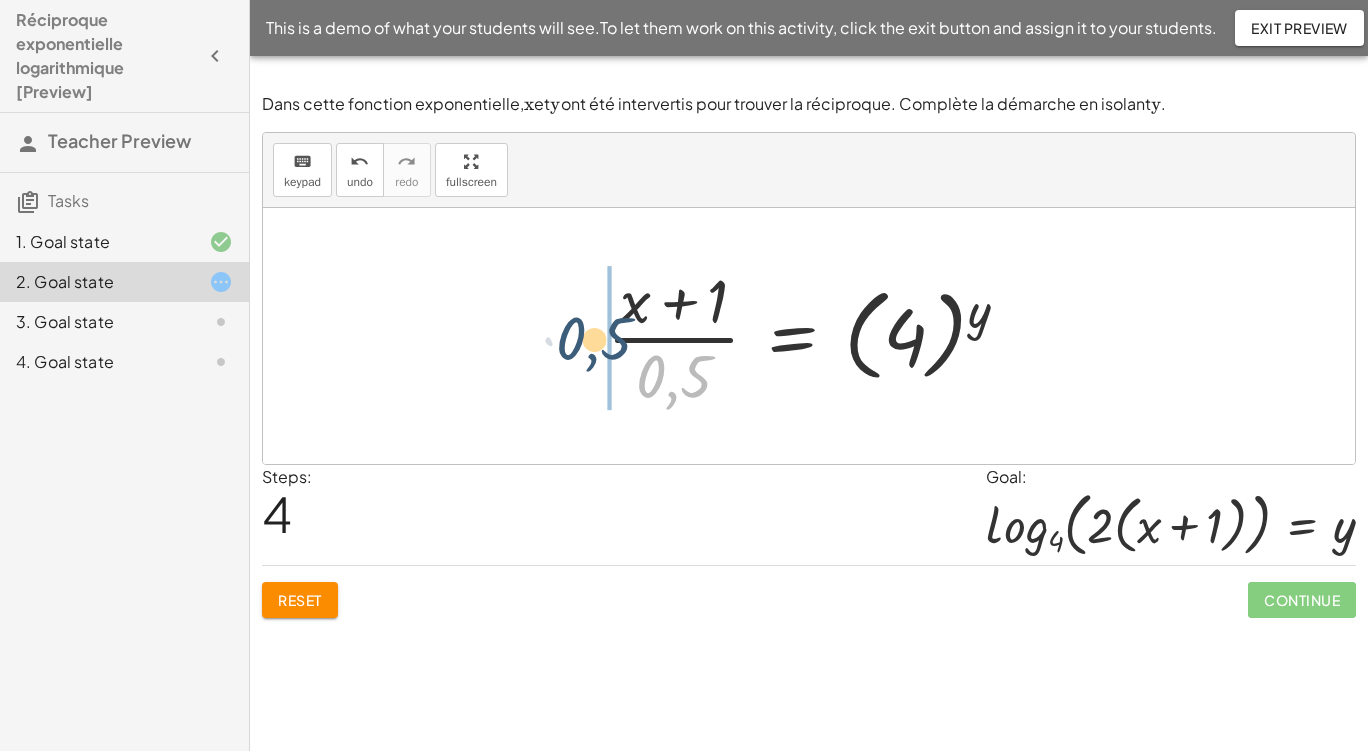 drag, startPoint x: 695, startPoint y: 376, endPoint x: 615, endPoint y: 337, distance: 89 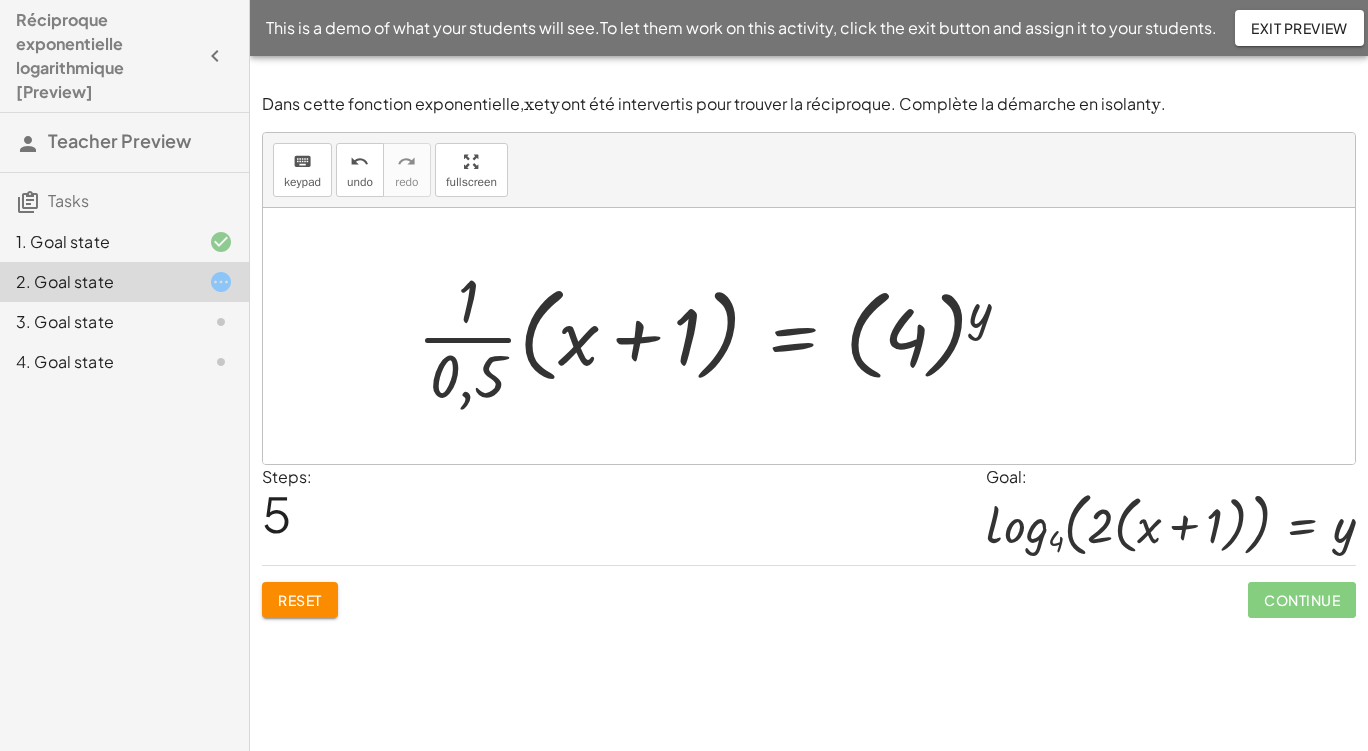 click at bounding box center (721, 336) 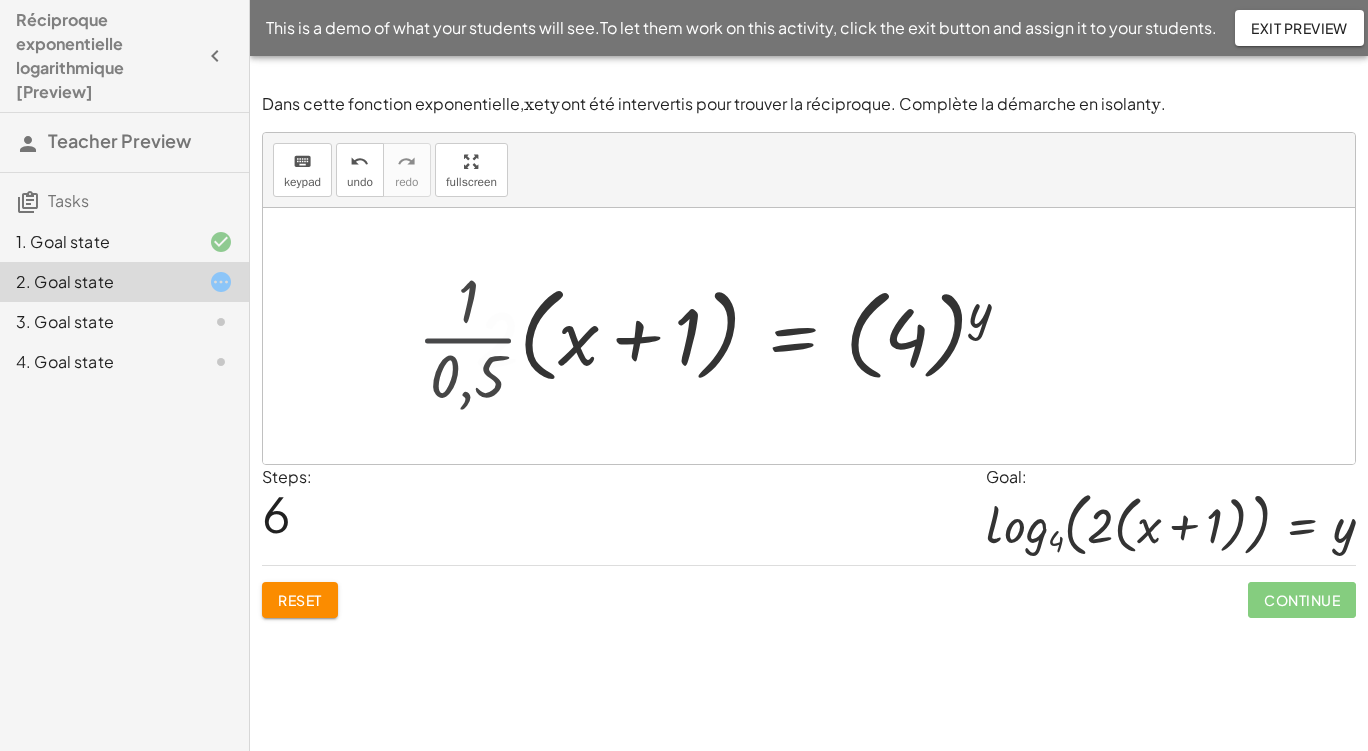 click at bounding box center [750, 336] 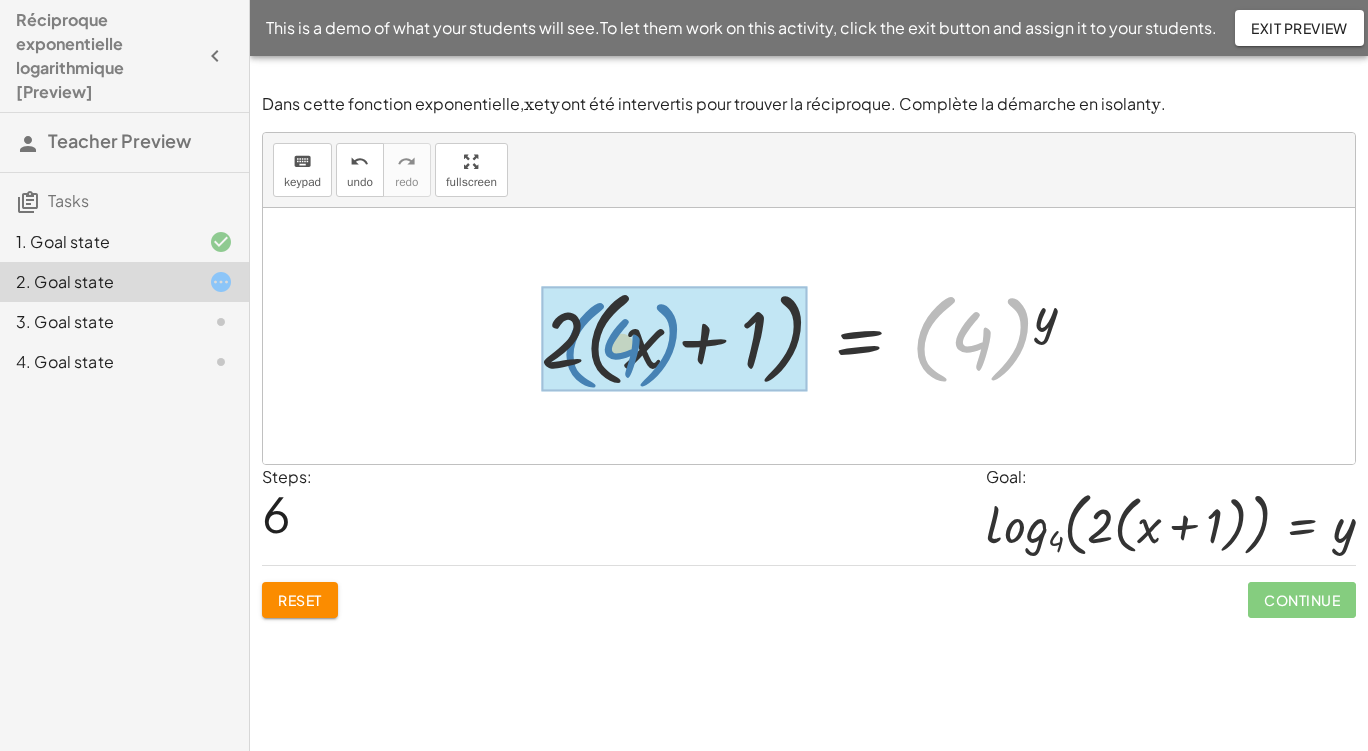 drag, startPoint x: 977, startPoint y: 348, endPoint x: 621, endPoint y: 353, distance: 356.03513 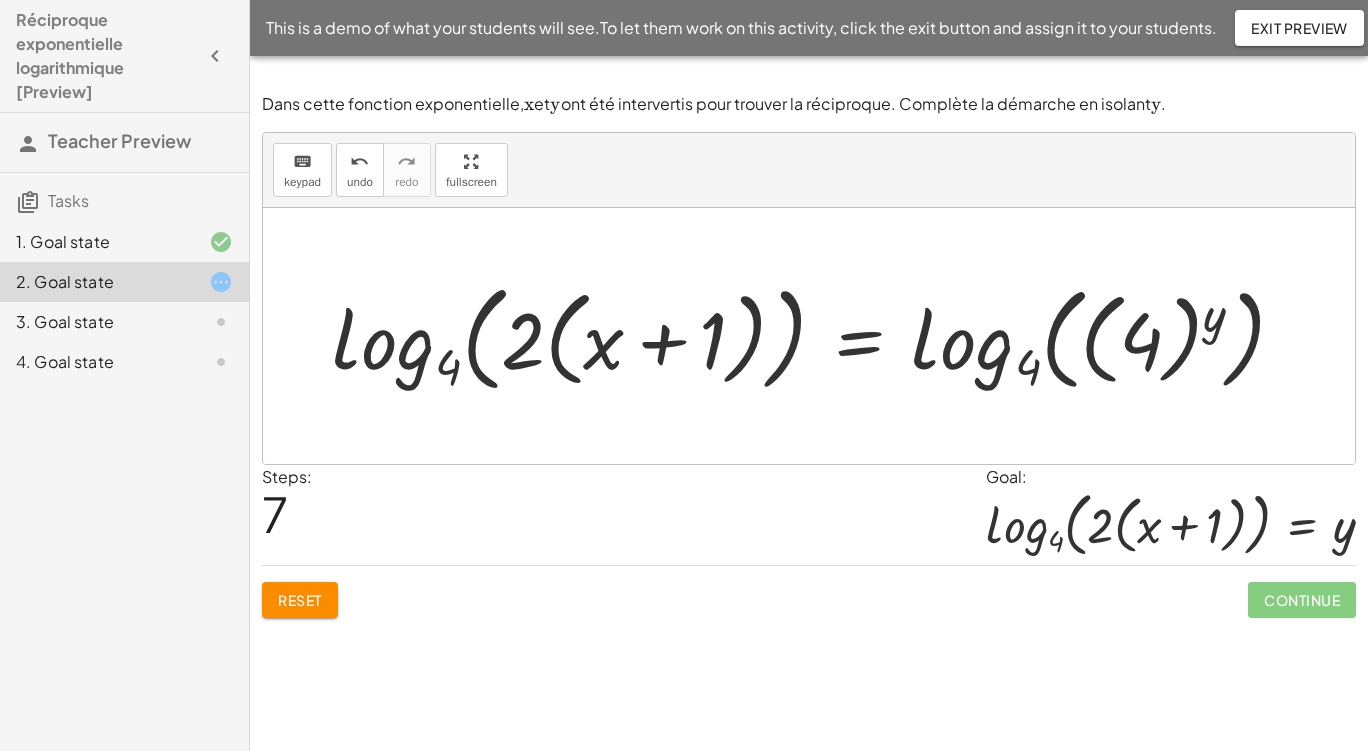 click at bounding box center [816, 336] 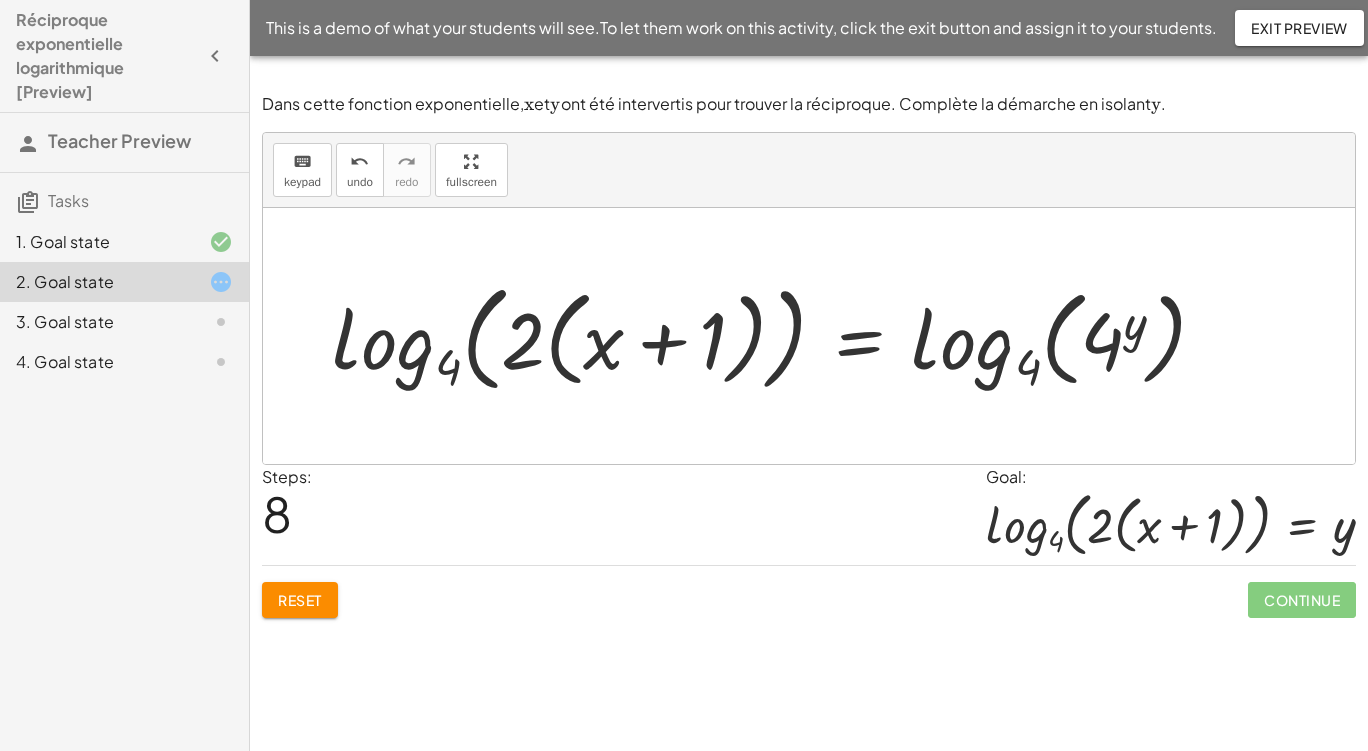 click at bounding box center (777, 336) 